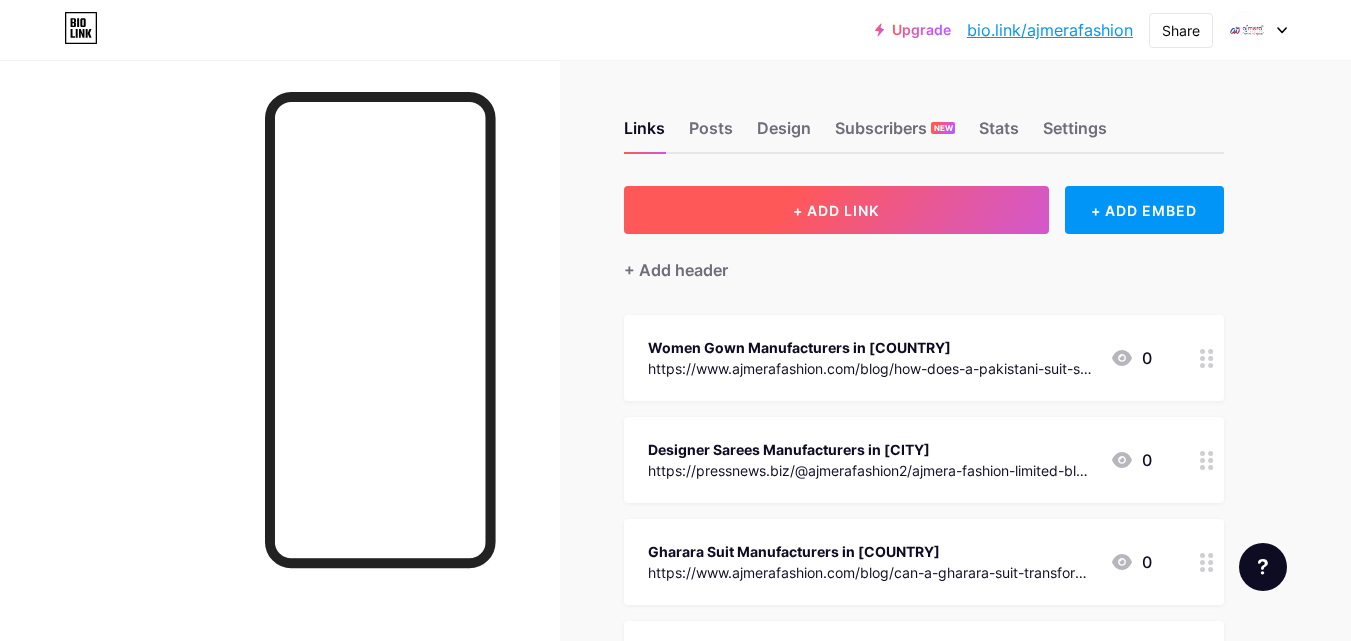 scroll, scrollTop: 0, scrollLeft: 0, axis: both 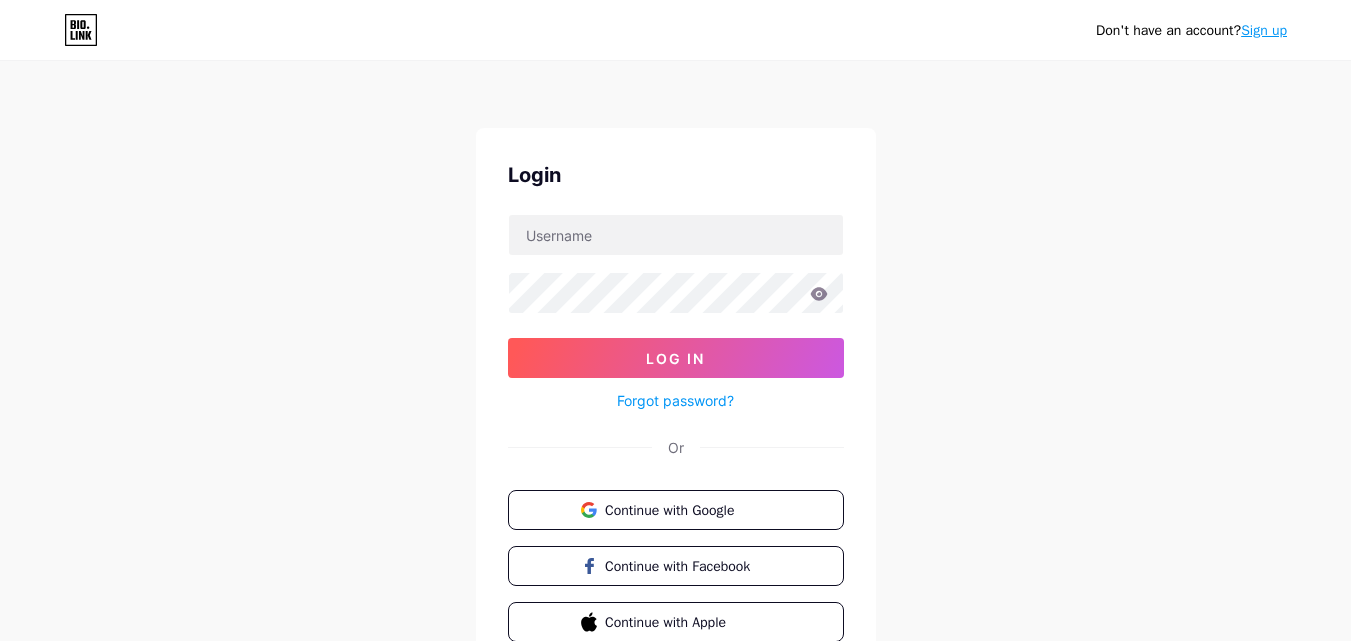 click on "Continue with Google     Continue with Facebook
Continue with Apple" at bounding box center (676, 566) 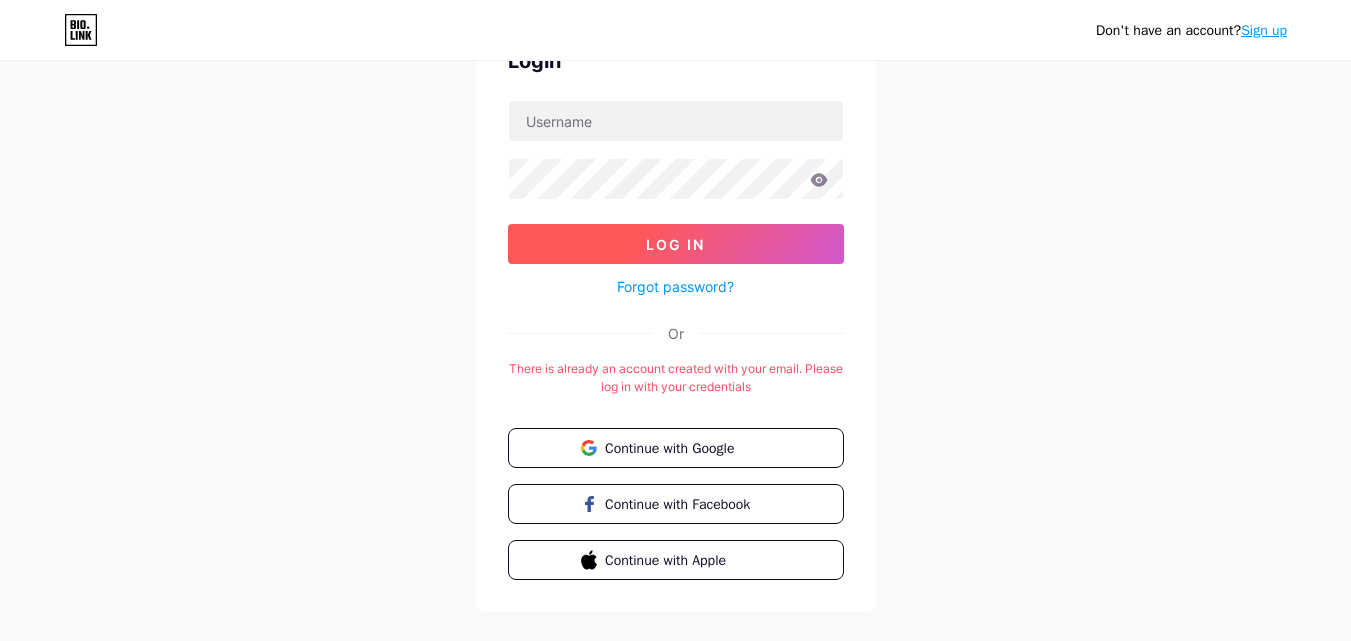 scroll, scrollTop: 148, scrollLeft: 0, axis: vertical 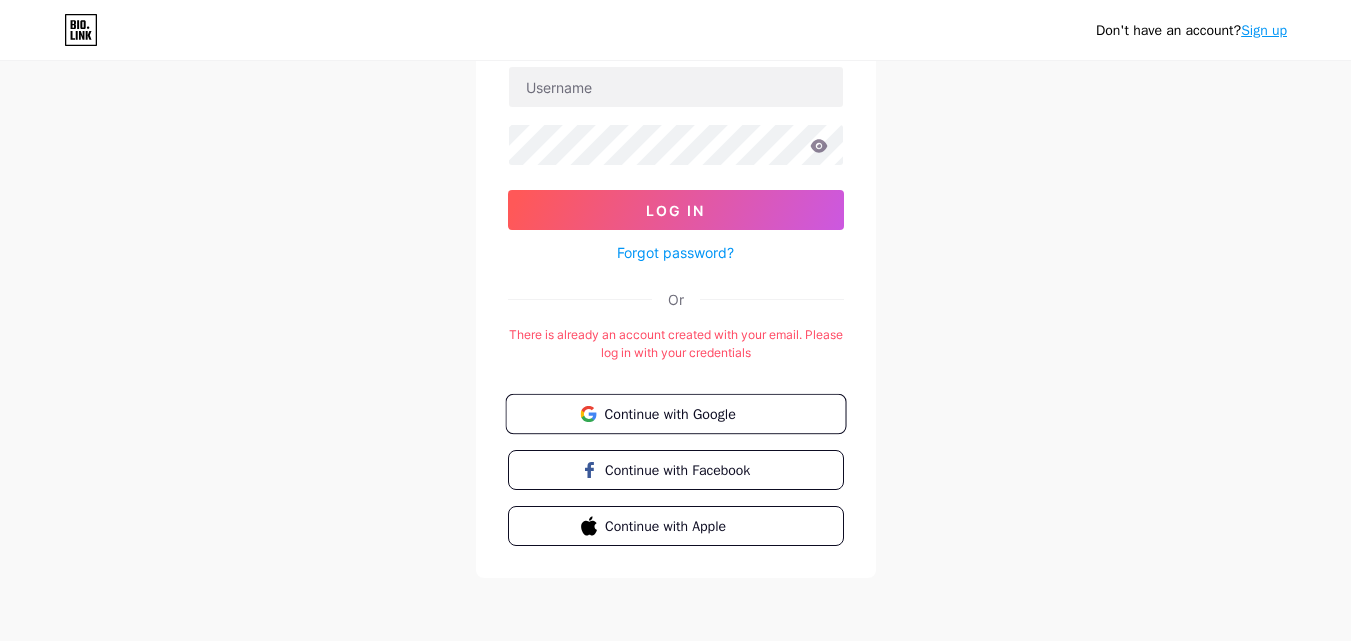 click on "Continue with Google" at bounding box center [687, 413] 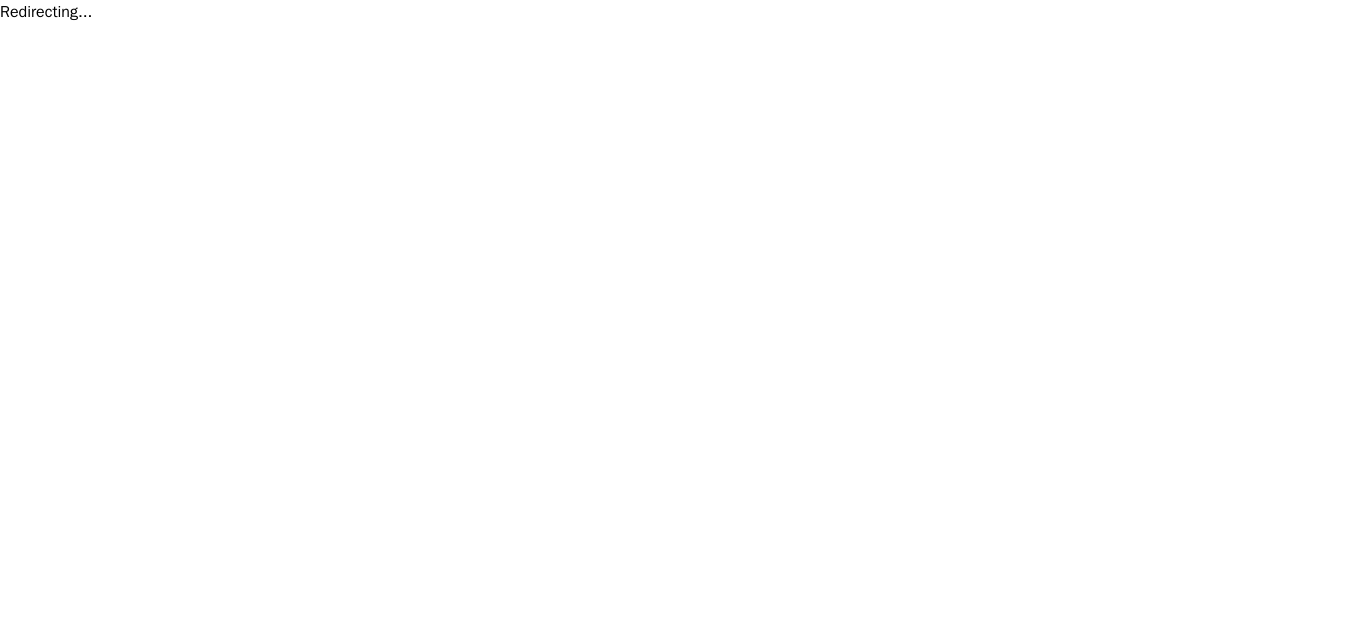 scroll, scrollTop: 0, scrollLeft: 0, axis: both 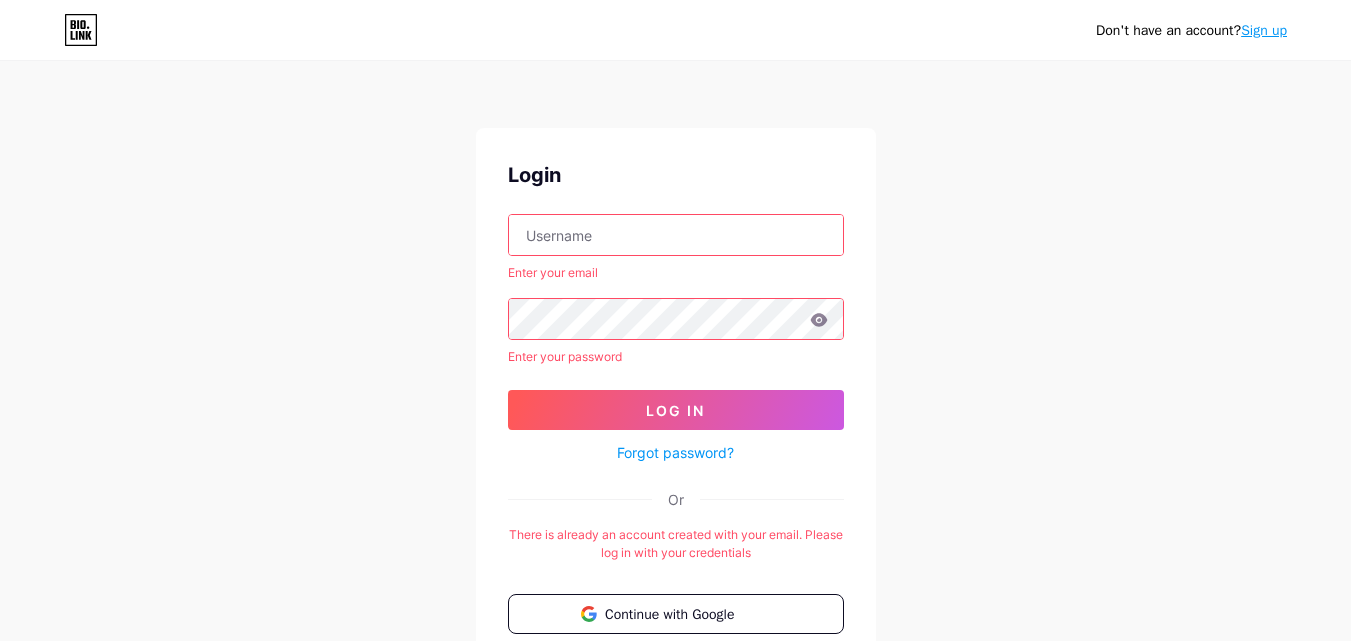 click at bounding box center [676, 235] 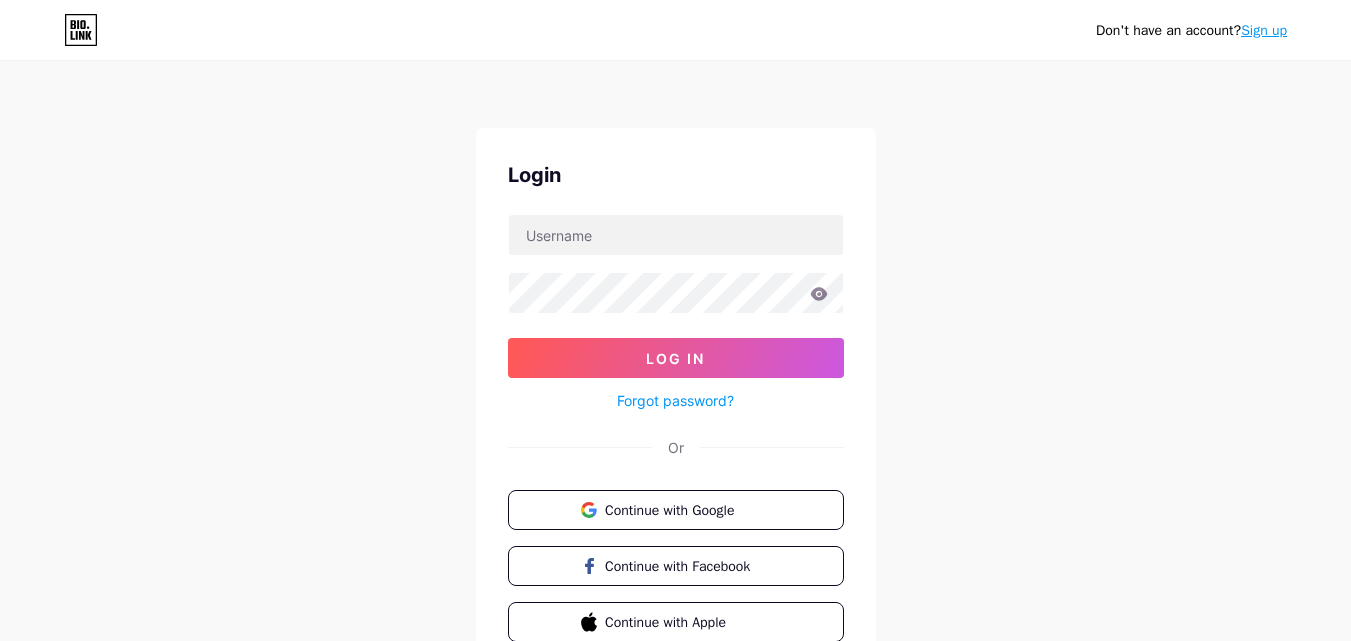 scroll, scrollTop: 96, scrollLeft: 0, axis: vertical 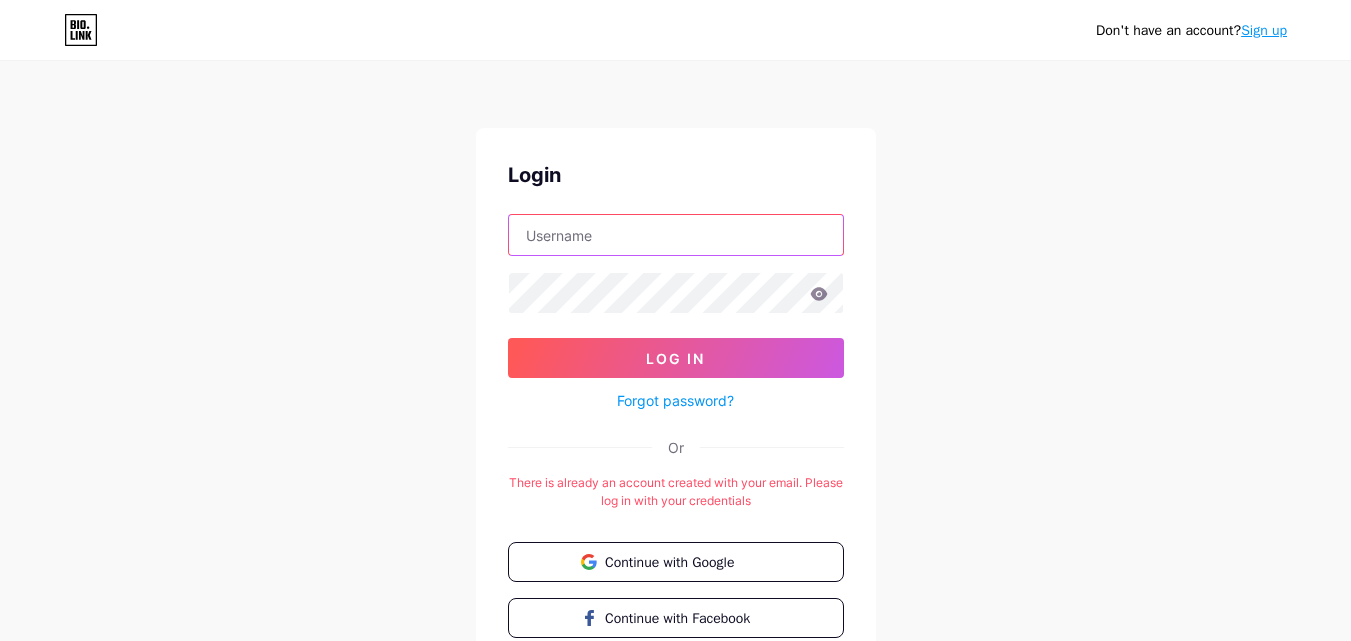 click at bounding box center (676, 235) 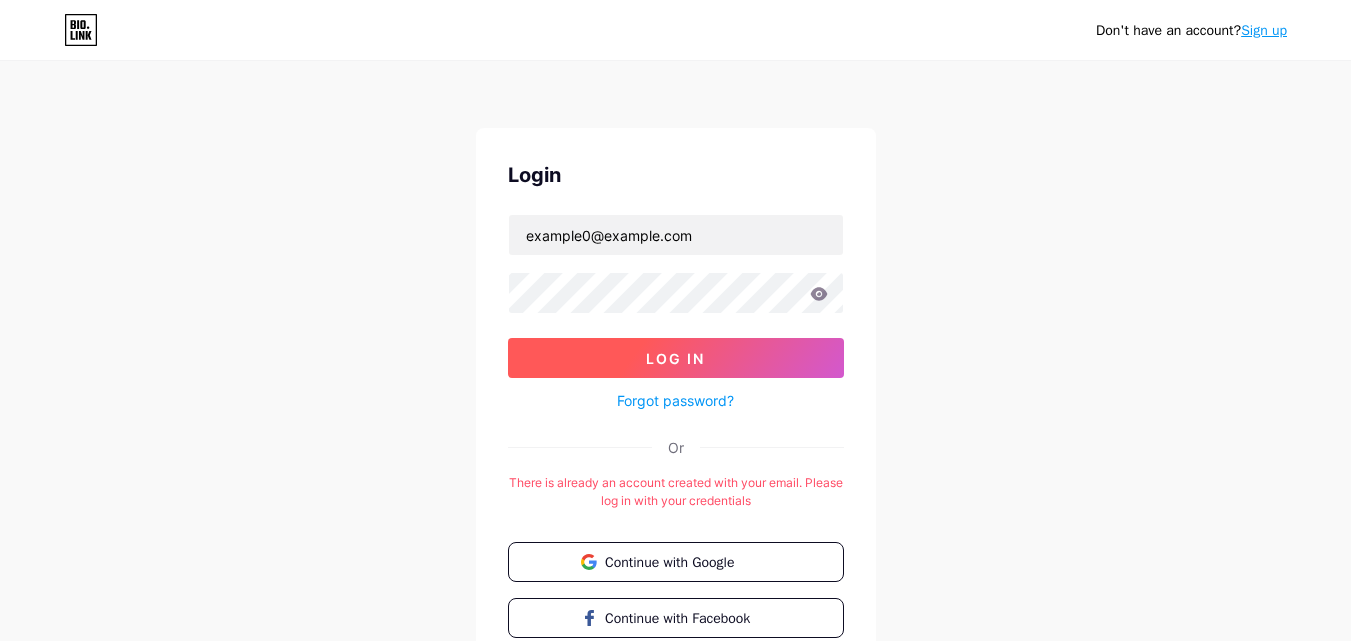 click on "Log In" at bounding box center [676, 358] 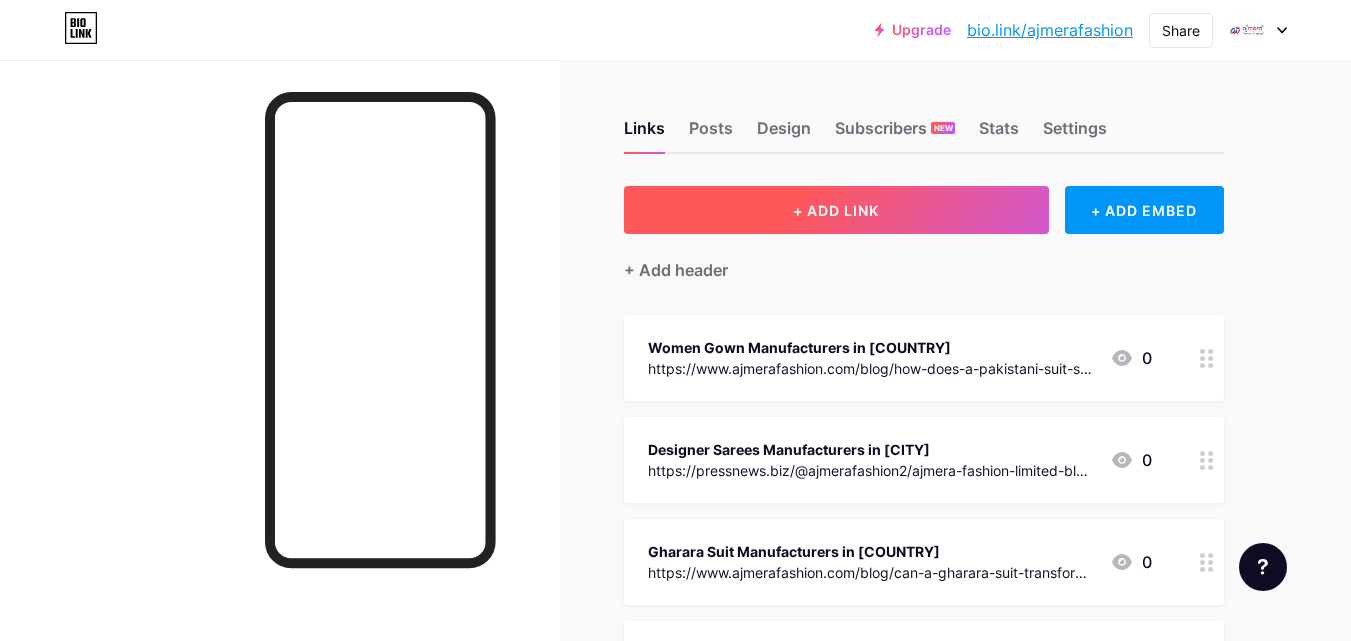click on "+ ADD LINK" at bounding box center (836, 210) 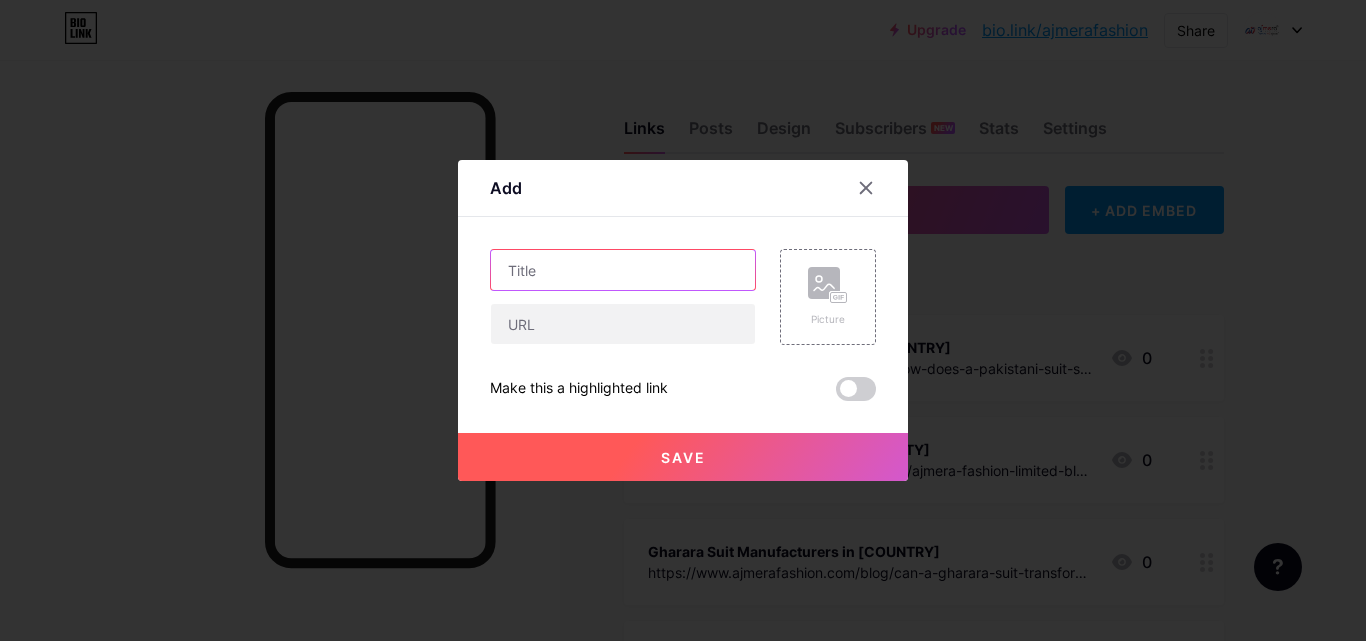 click at bounding box center (623, 270) 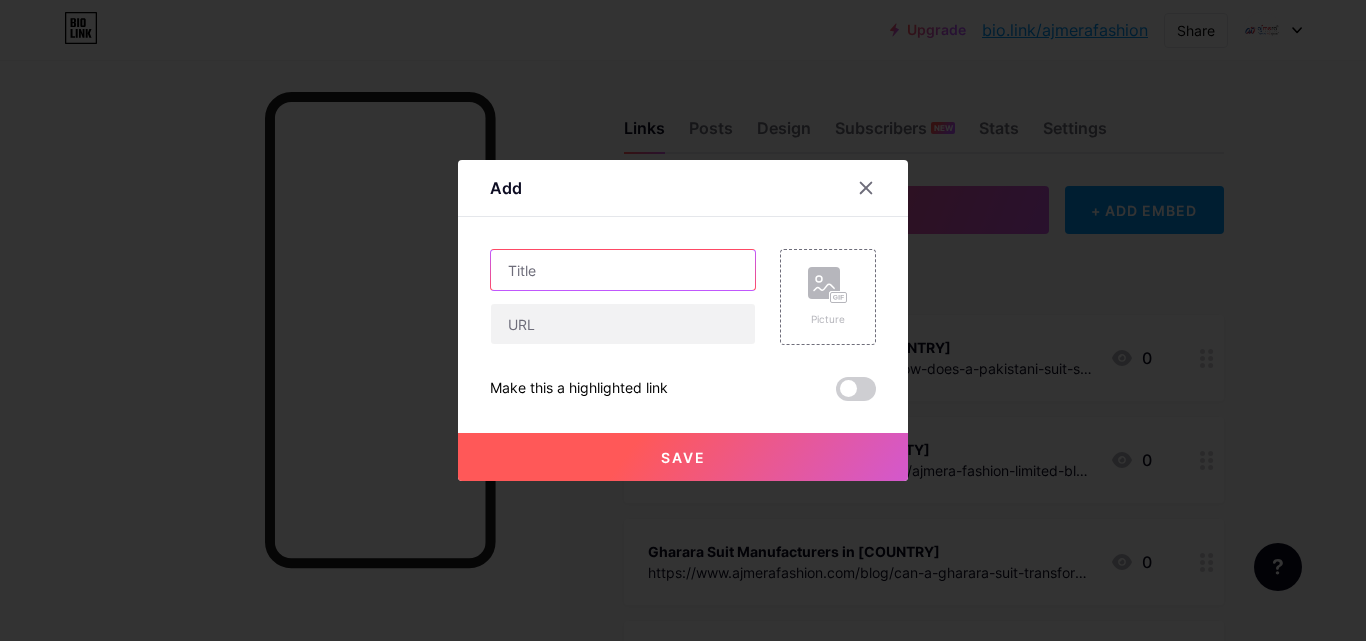 click at bounding box center [623, 270] 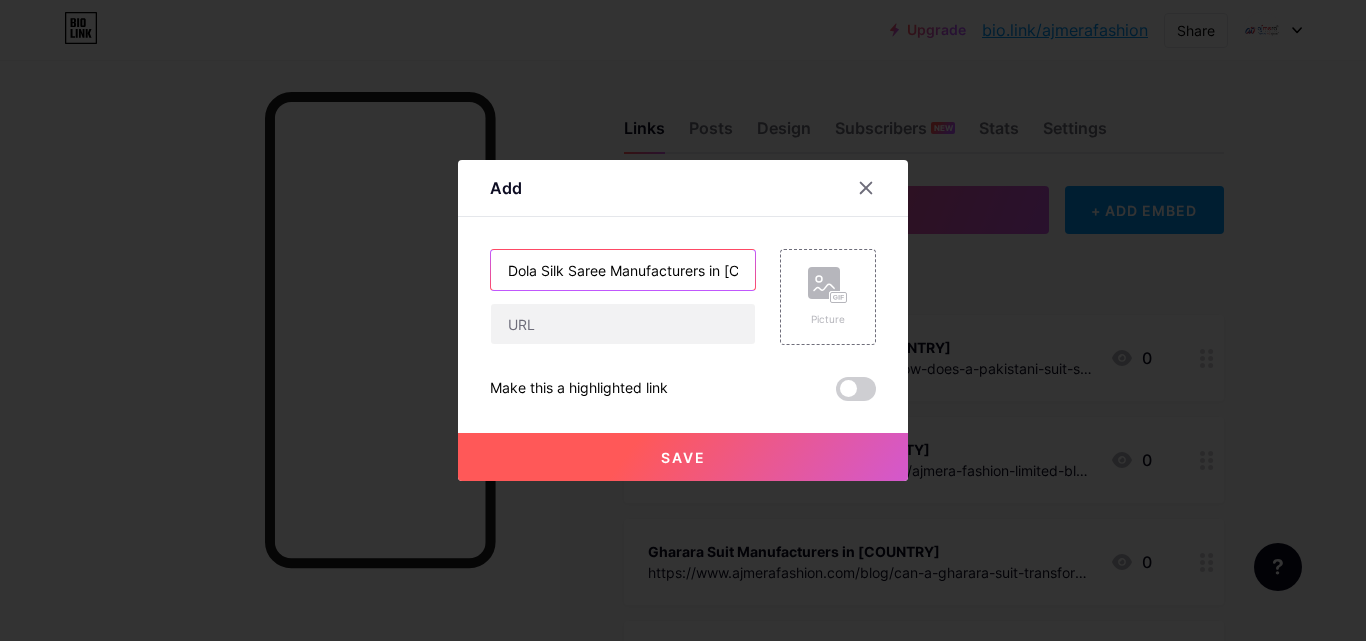 scroll, scrollTop: 0, scrollLeft: 27, axis: horizontal 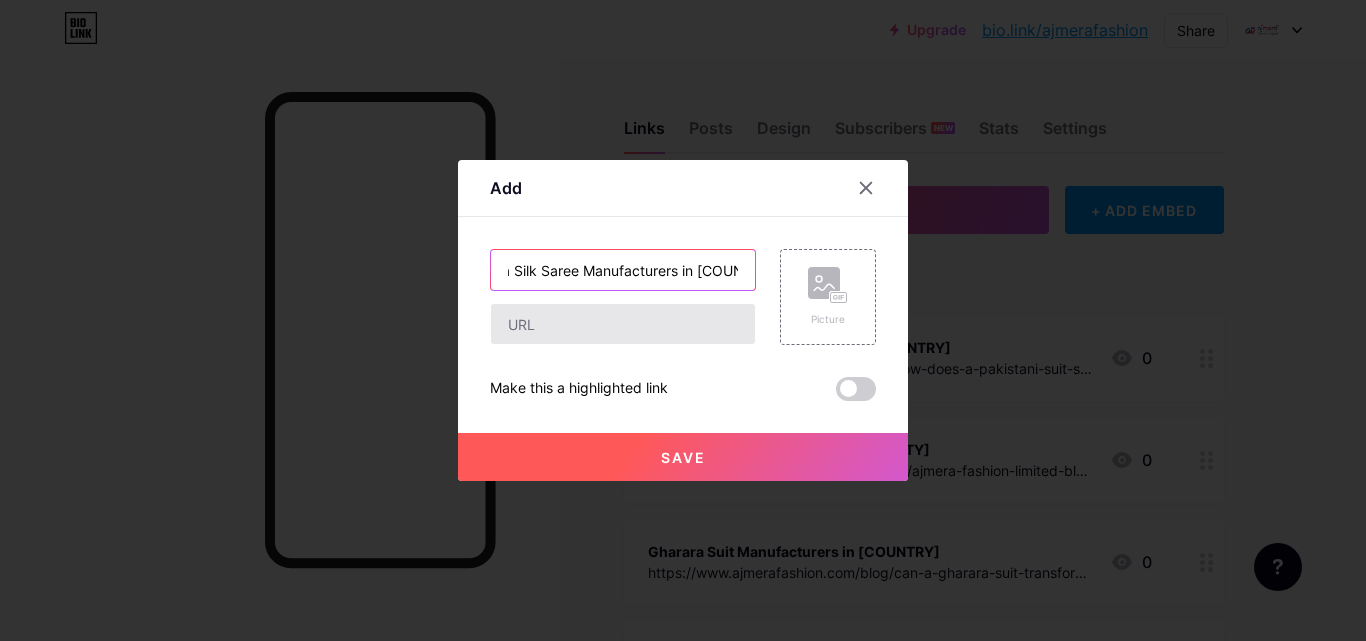 type on "Dola Silk Saree Manufacturers in [COUNTRY]" 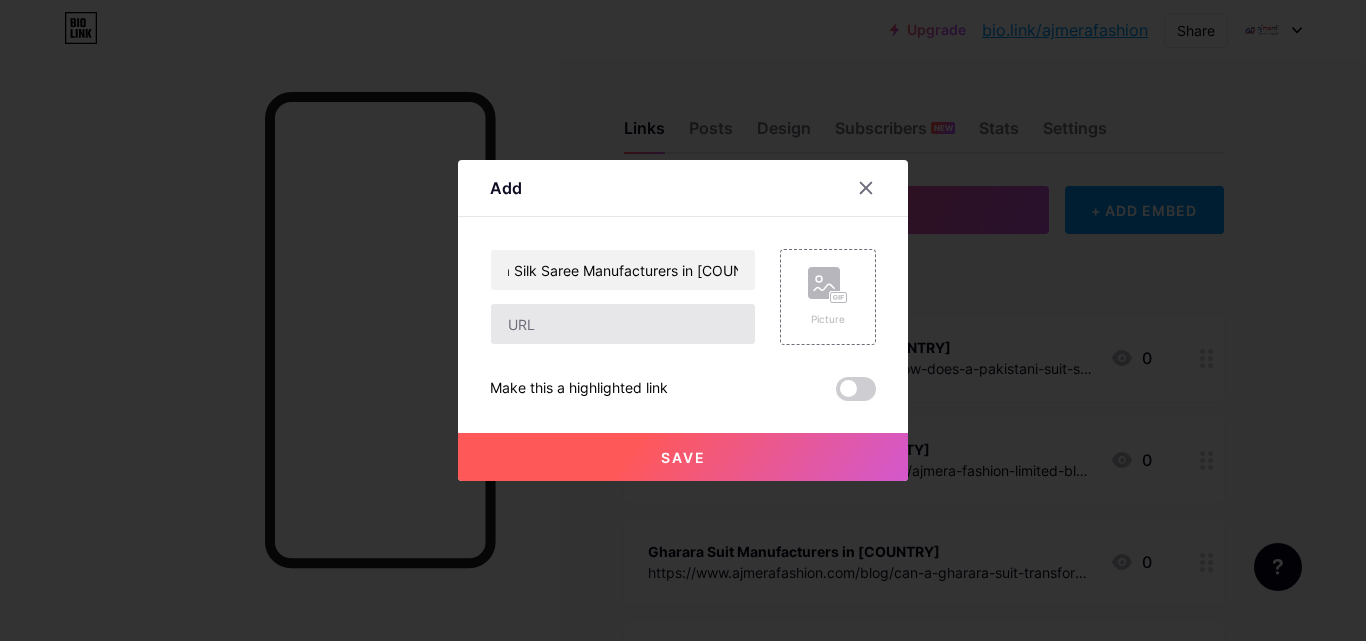 scroll, scrollTop: 0, scrollLeft: 0, axis: both 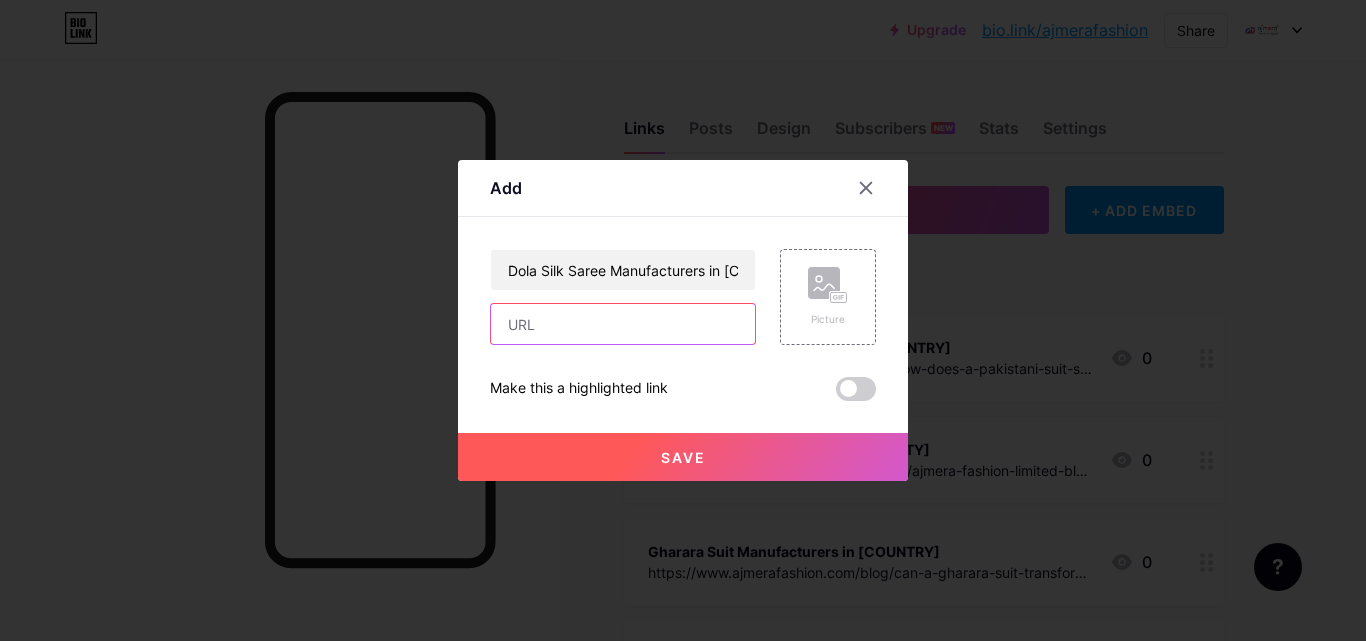 click at bounding box center [623, 324] 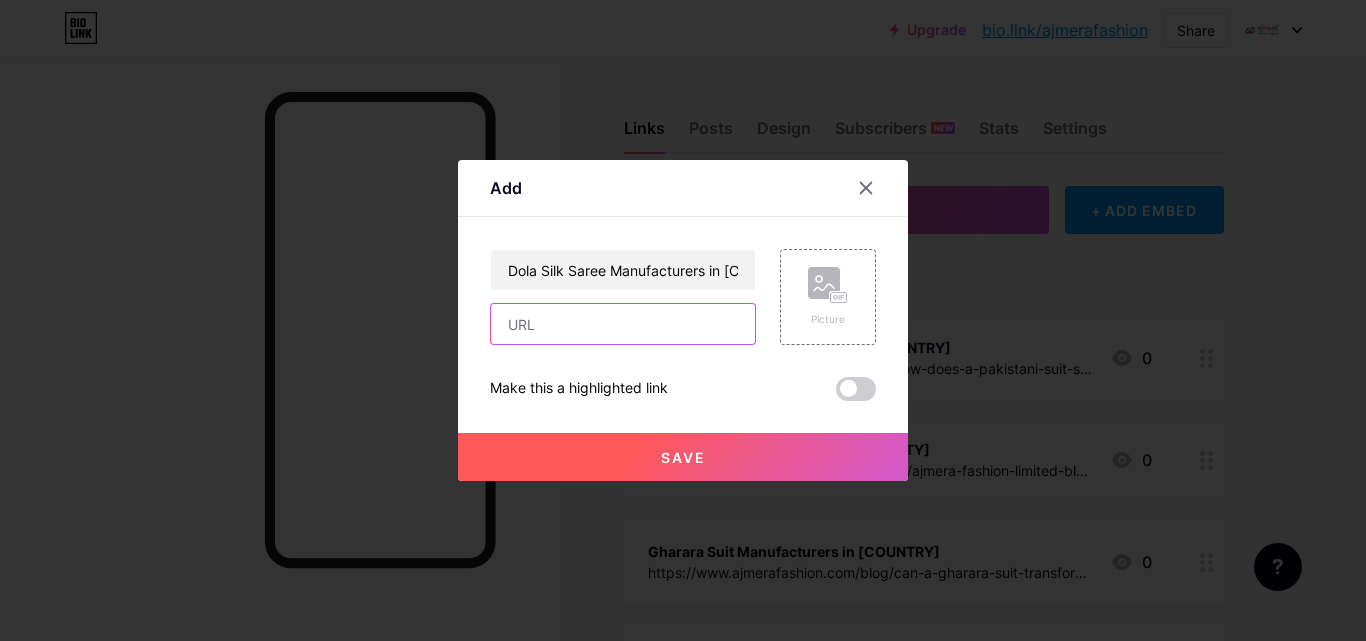 paste on "https://www.example.com/blog/how-useful-are-dola-silk-saree-manufacturers-in-[COUNTRY]-for-festive-wear.htm" 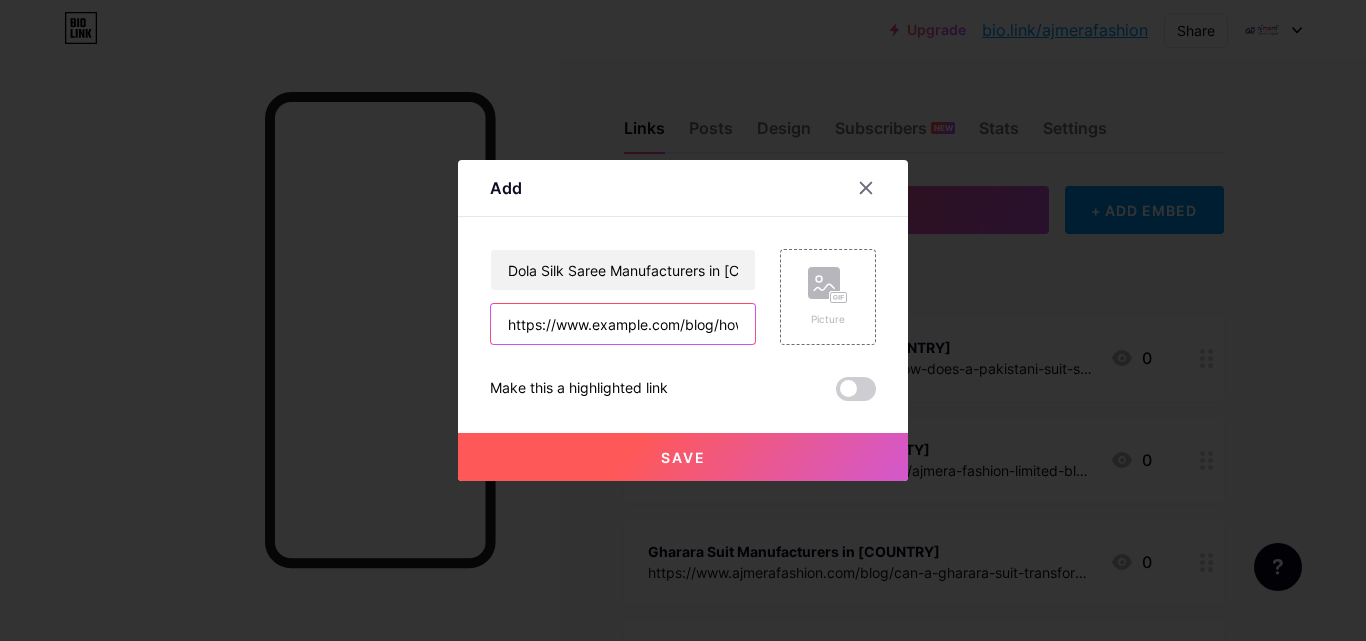 scroll, scrollTop: 0, scrollLeft: 531, axis: horizontal 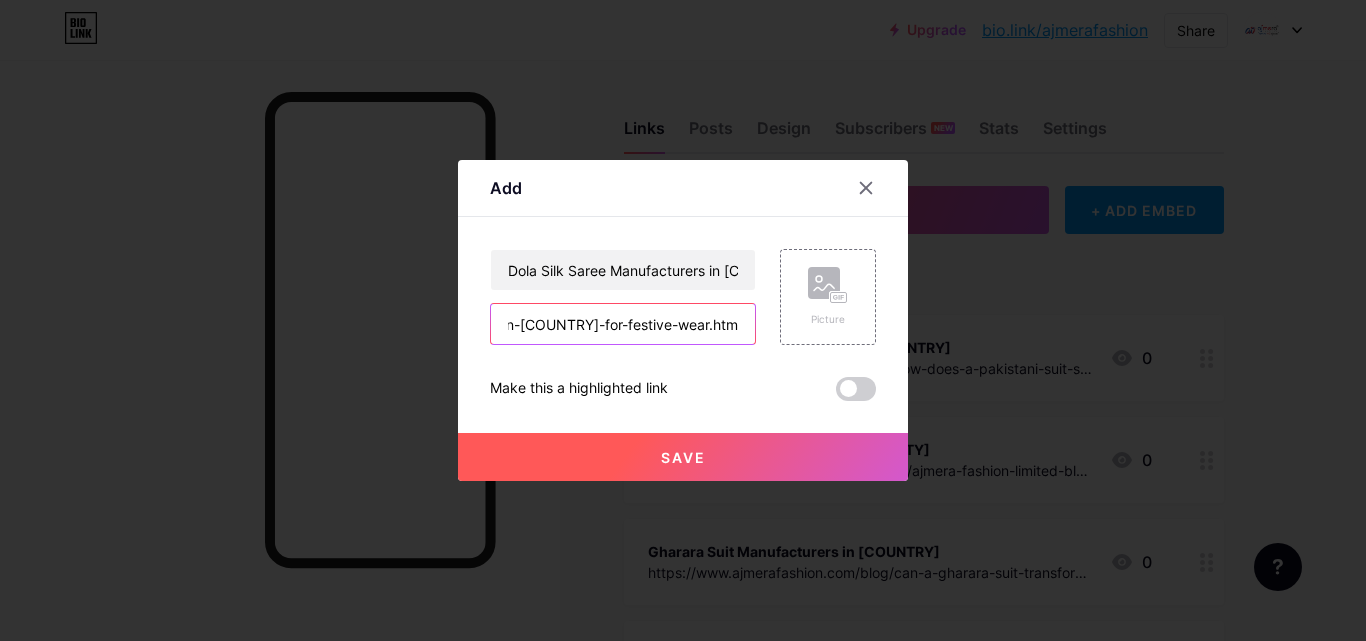 type on "https://www.example.com/blog/how-useful-are-dola-silk-saree-manufacturers-in-[COUNTRY]-for-festive-wear.htm" 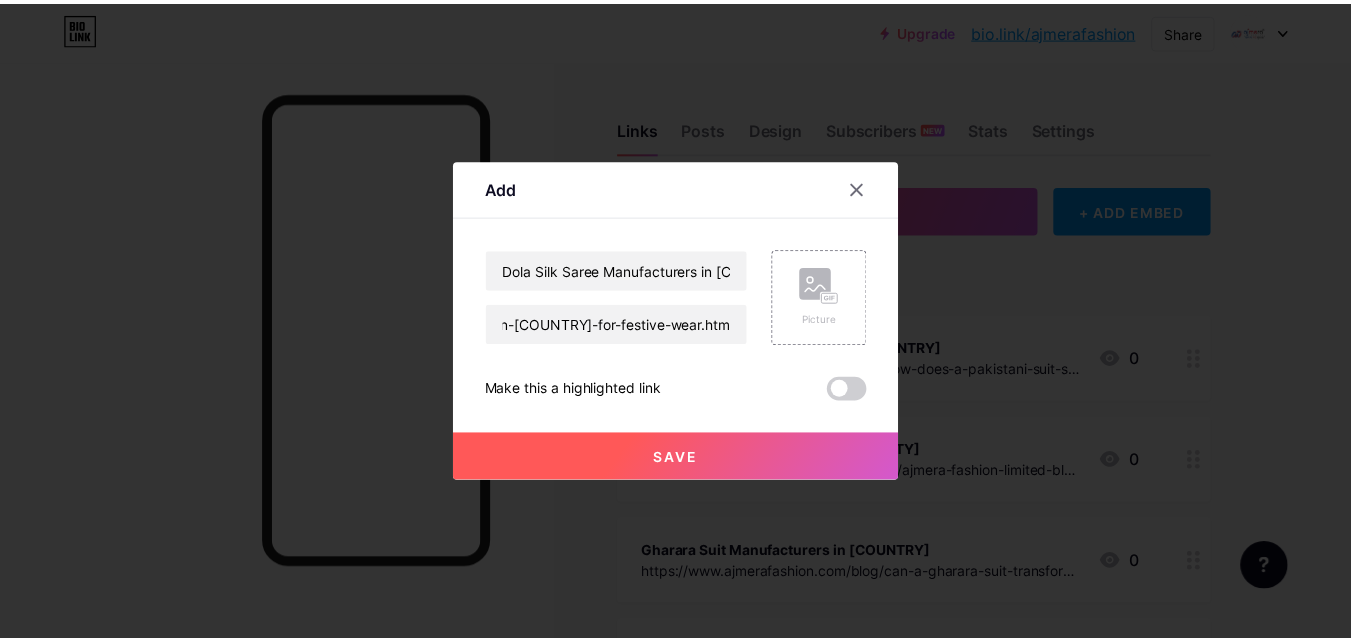scroll, scrollTop: 0, scrollLeft: 0, axis: both 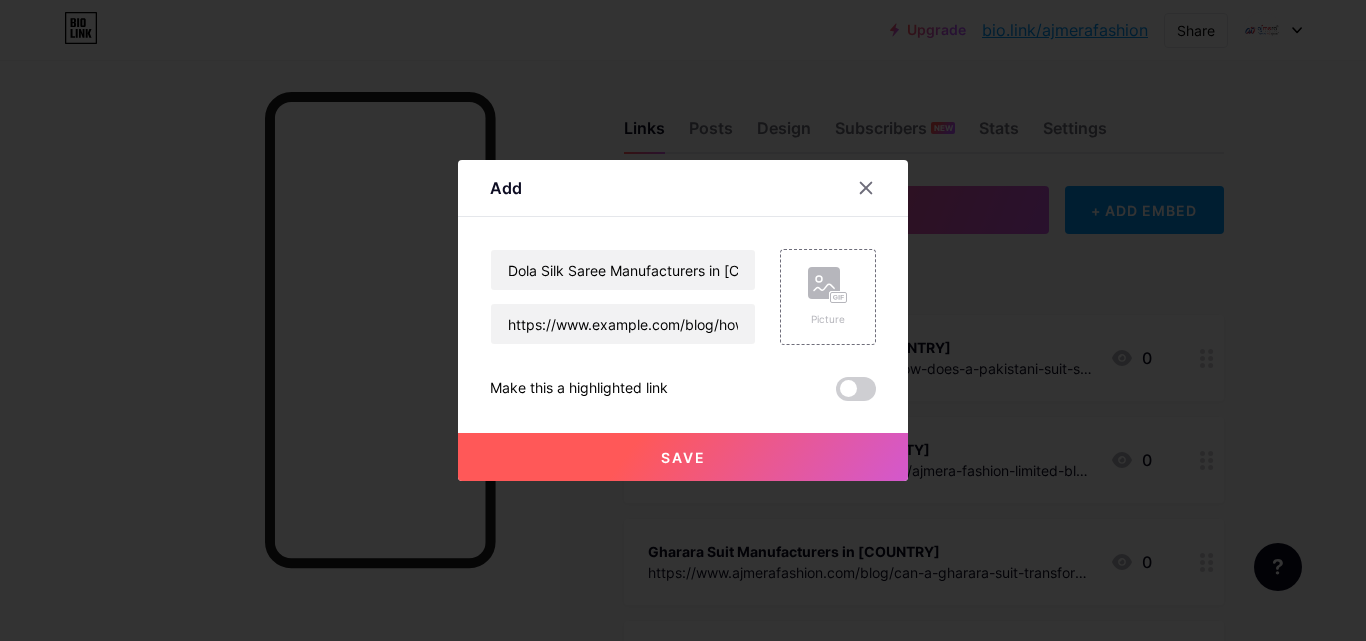 click at bounding box center (856, 389) 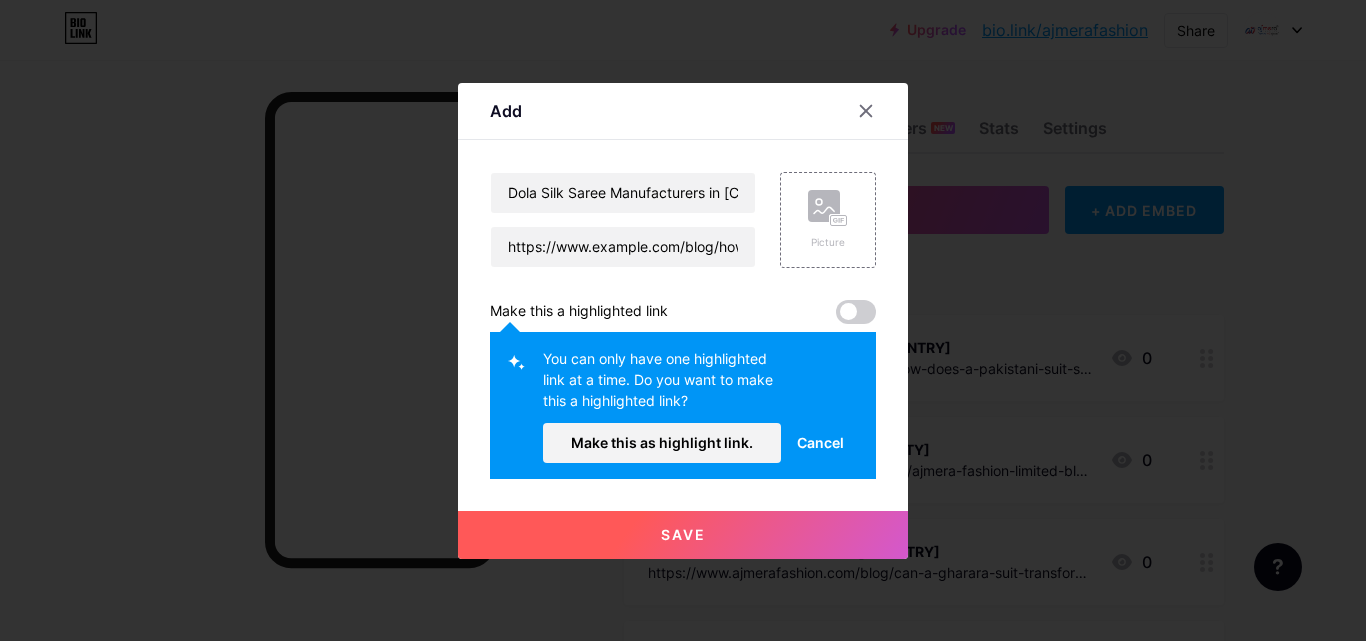 click at bounding box center (856, 312) 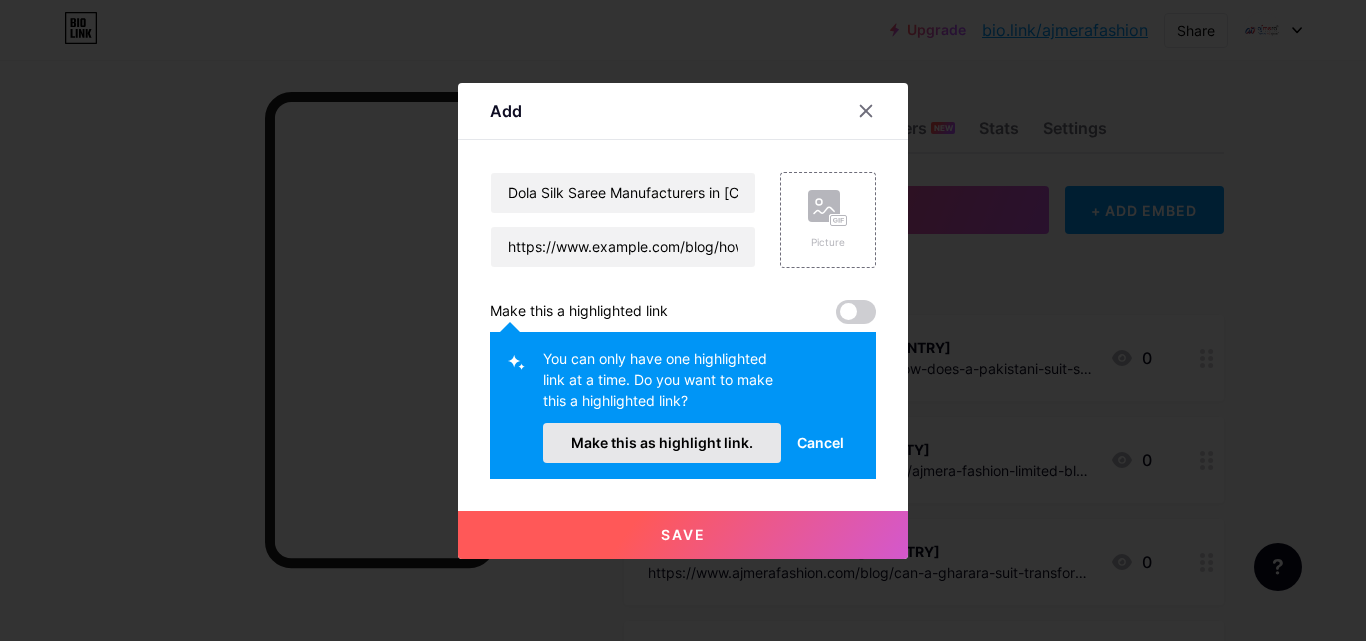 click on "Make this as highlight link." at bounding box center [662, 442] 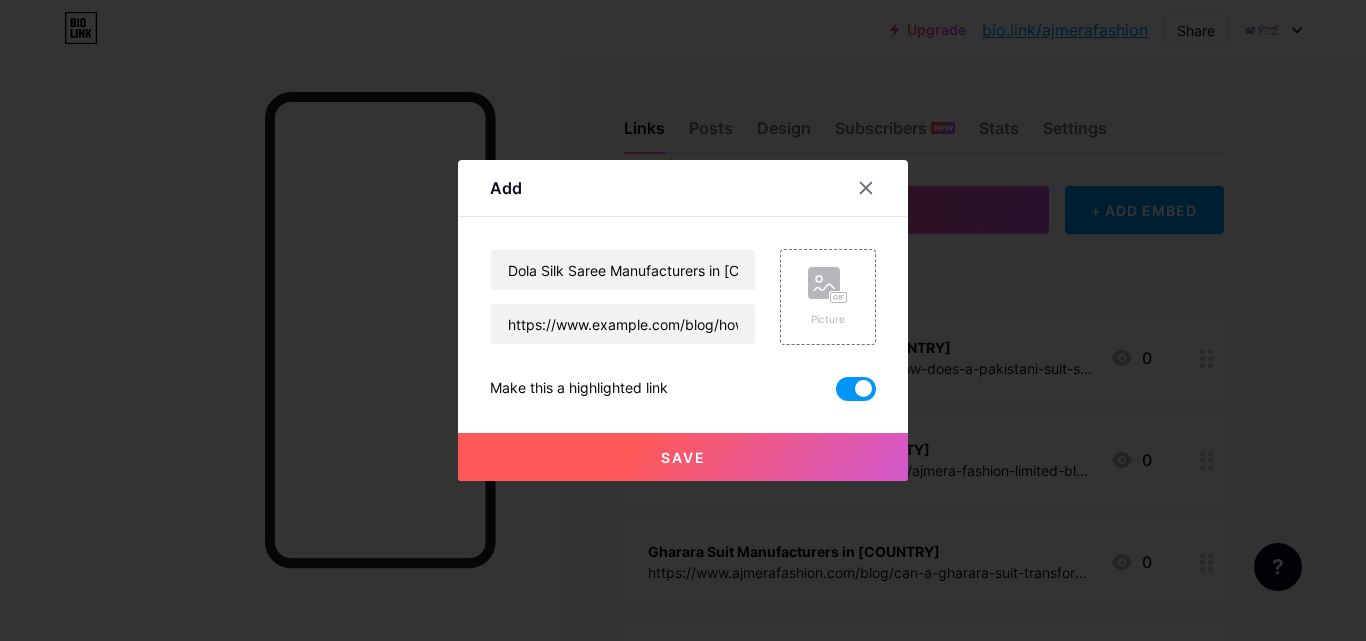 click on "Save" at bounding box center [683, 457] 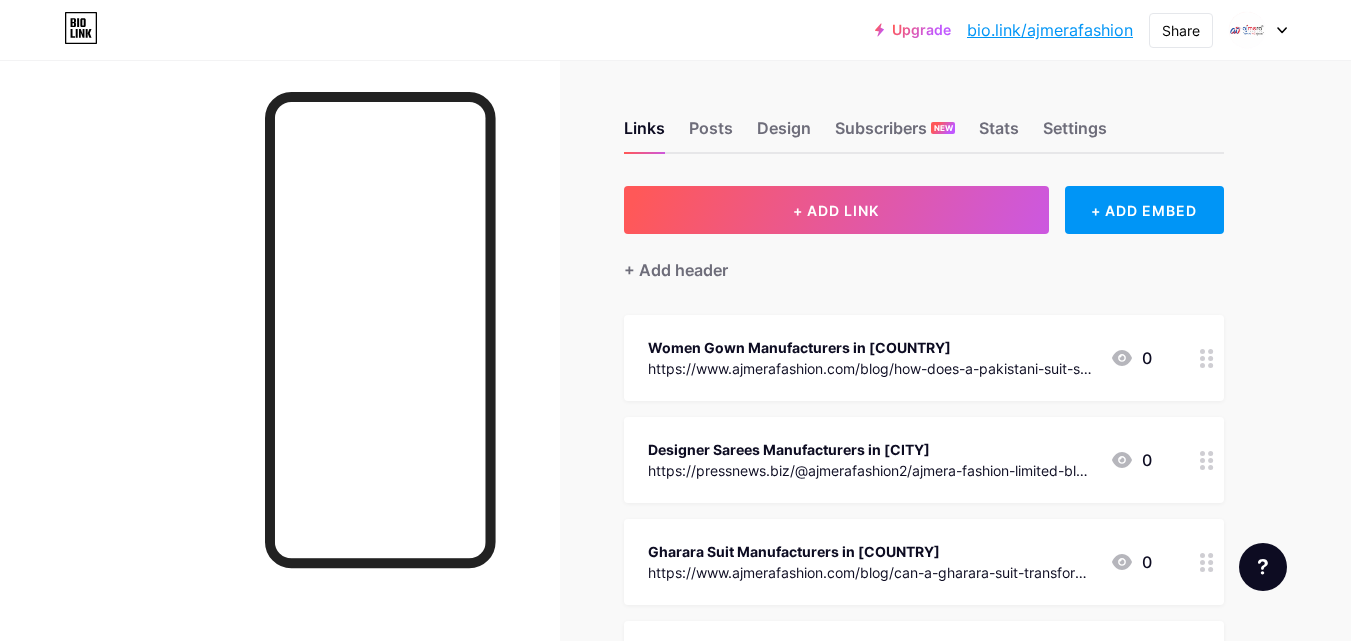 click on "bio.link/ajmerafashion" at bounding box center [1050, 30] 